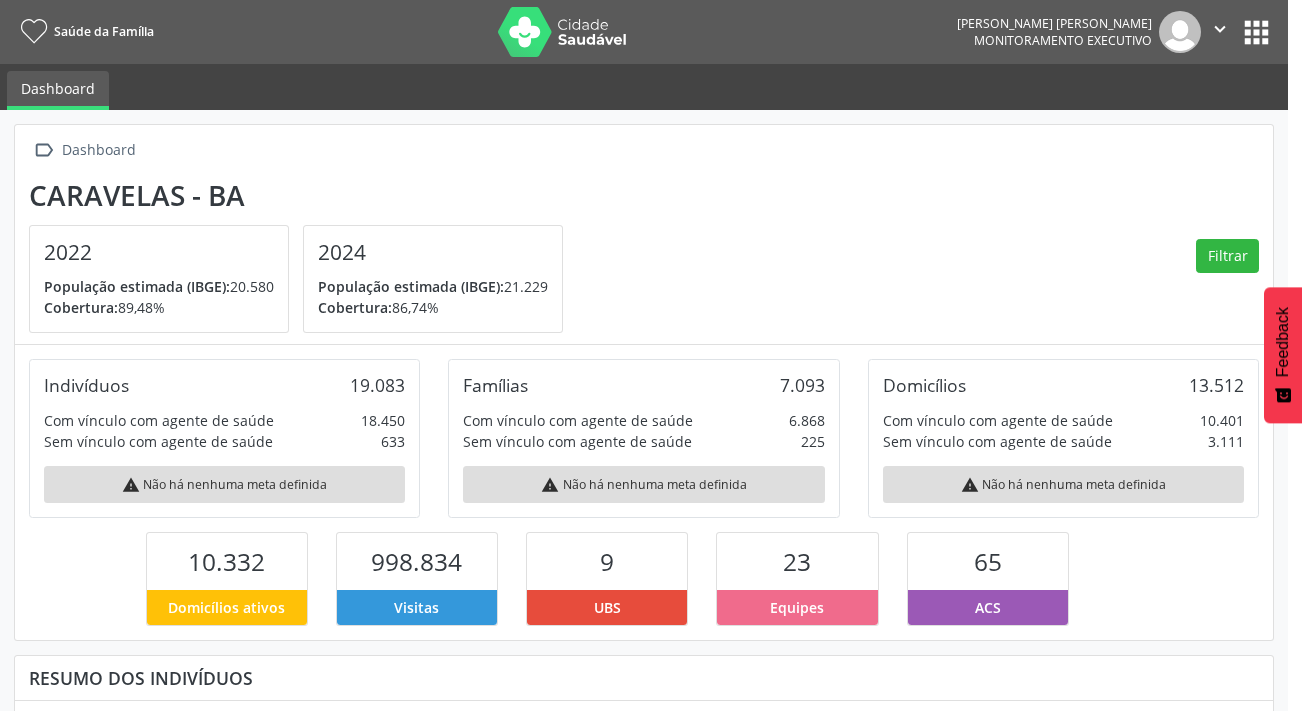 scroll, scrollTop: 0, scrollLeft: 0, axis: both 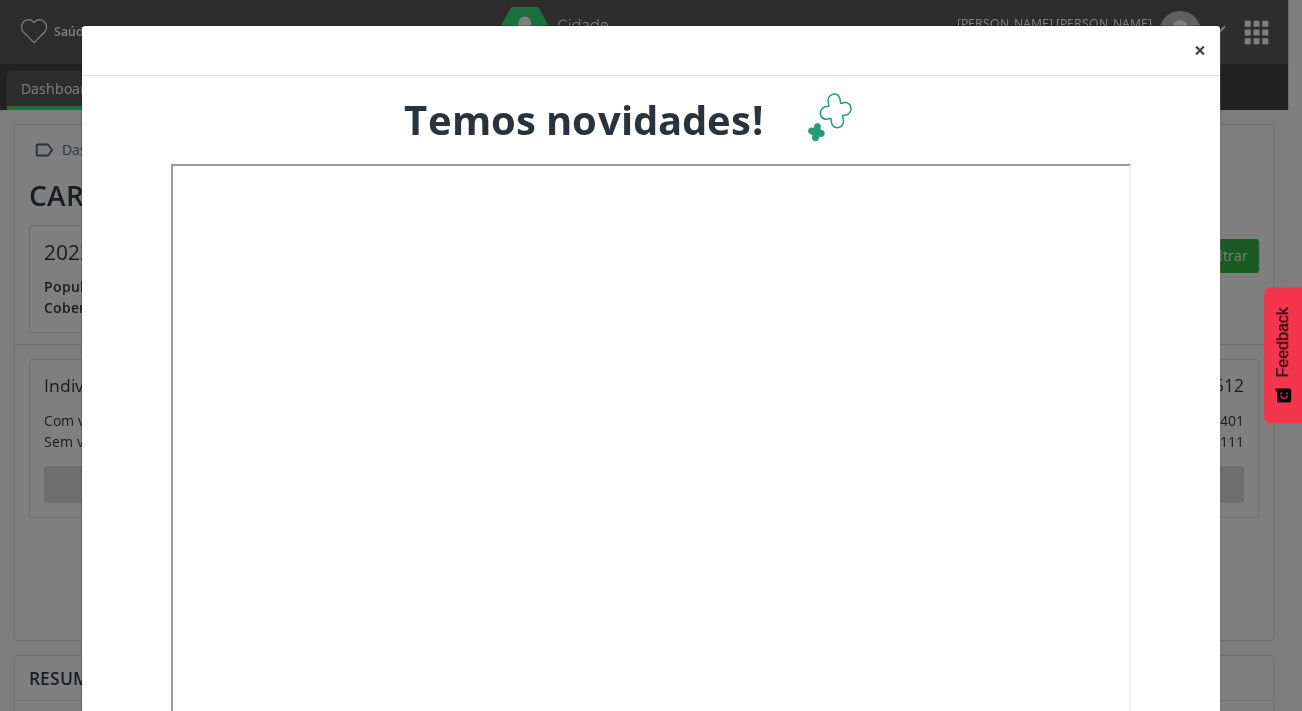 click on "×" at bounding box center [1200, 50] 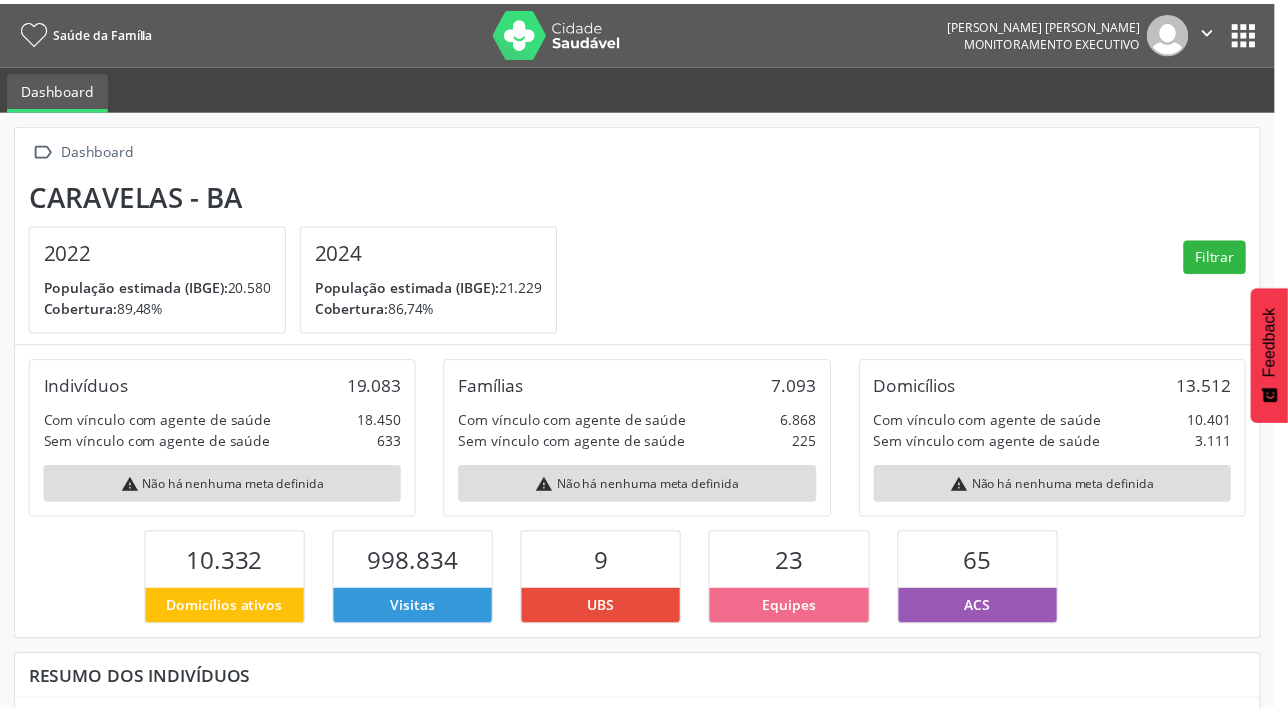 scroll, scrollTop: 999670, scrollLeft: 999580, axis: both 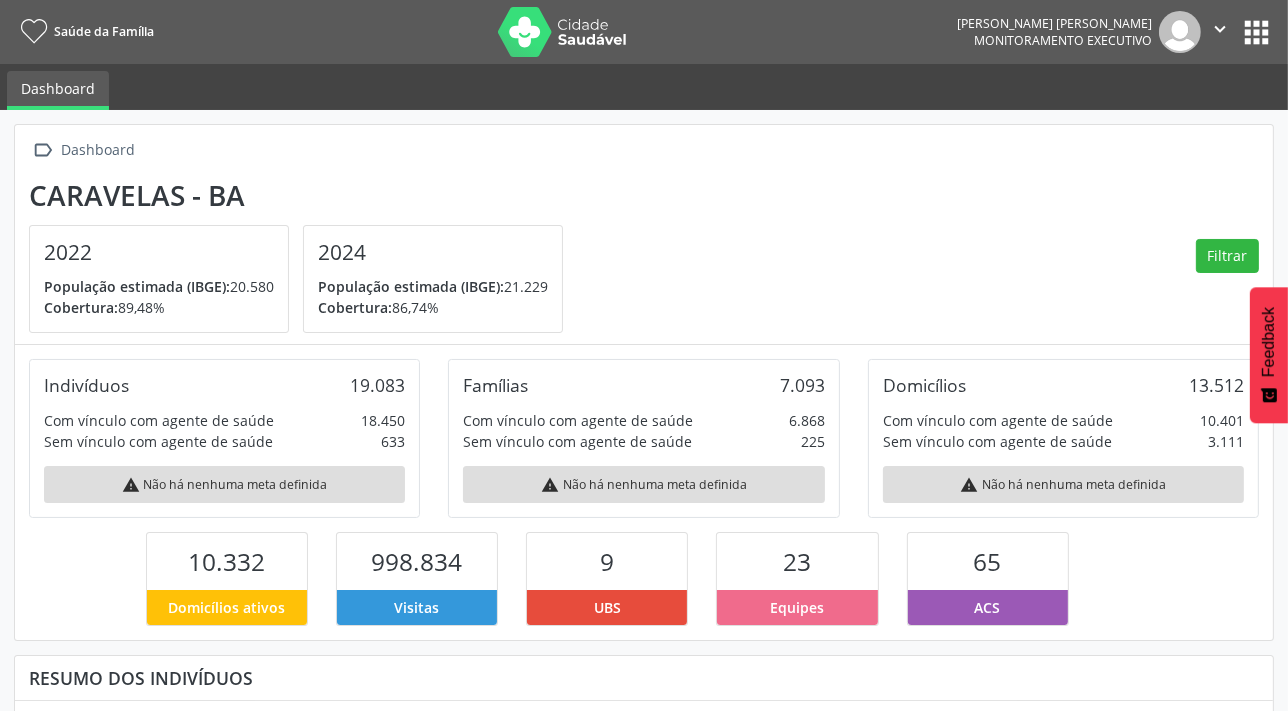 click on "apps" at bounding box center (1256, 32) 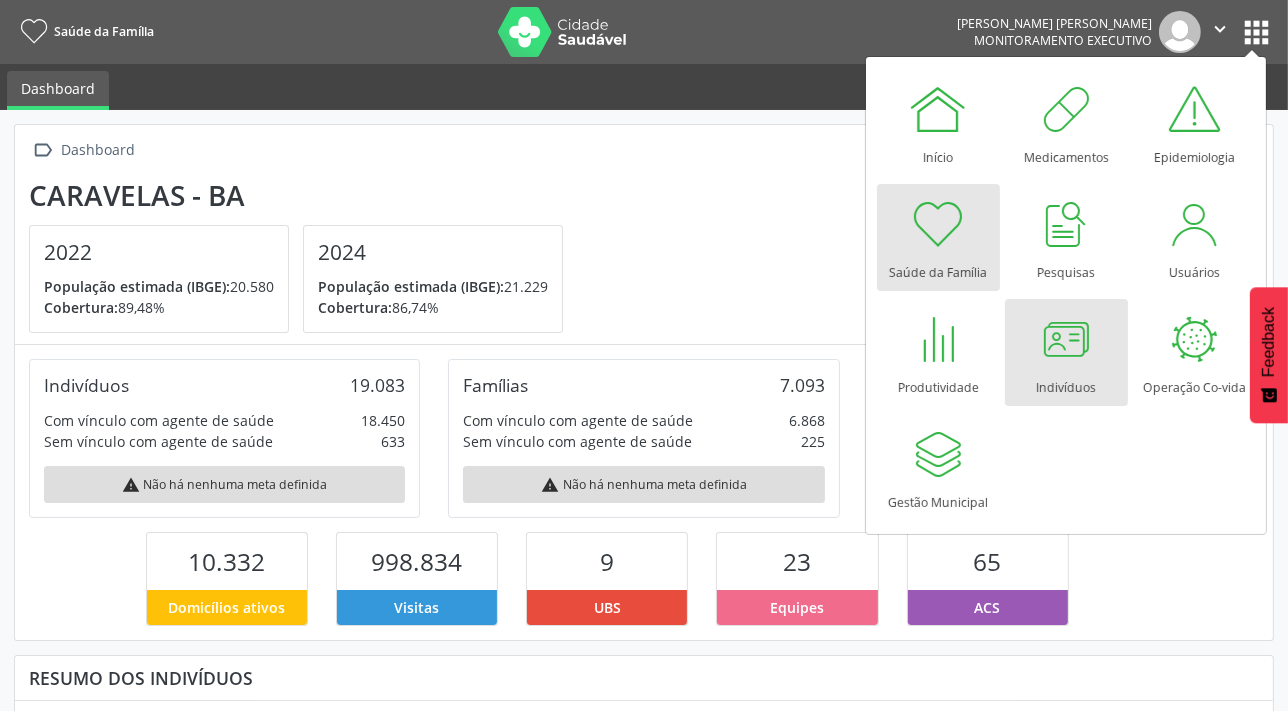 click at bounding box center [1066, 339] 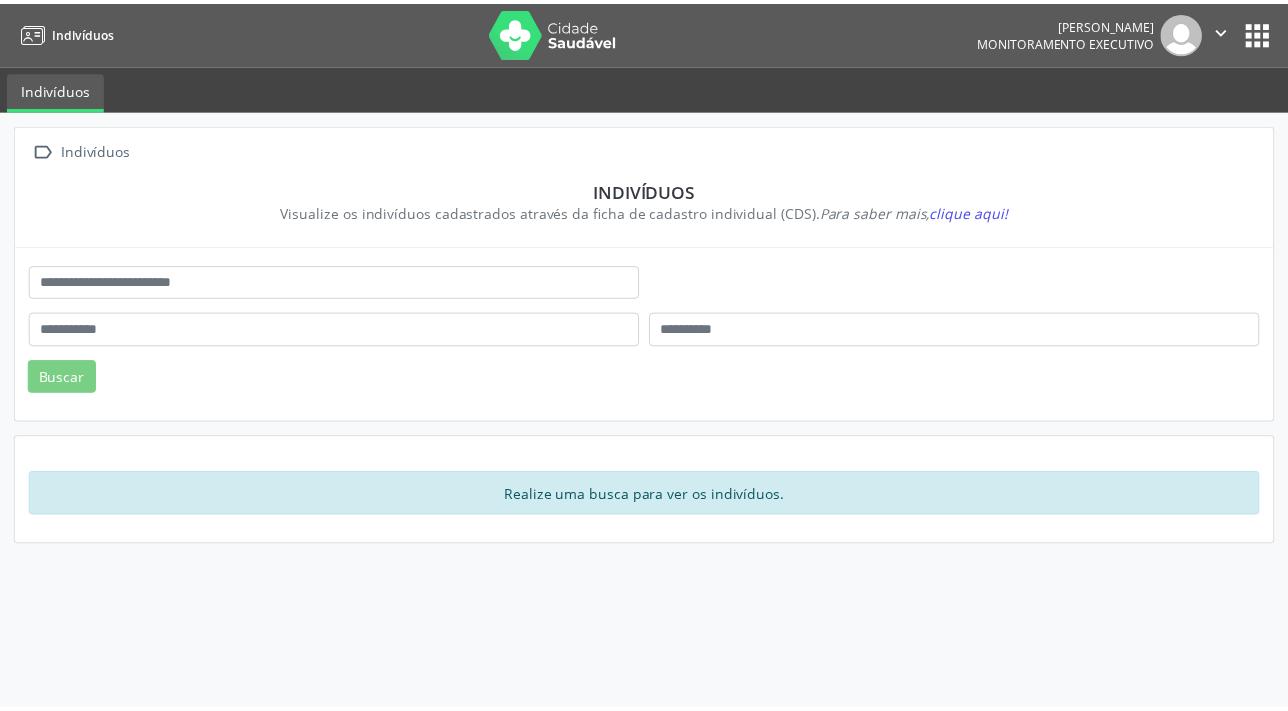 scroll, scrollTop: 0, scrollLeft: 0, axis: both 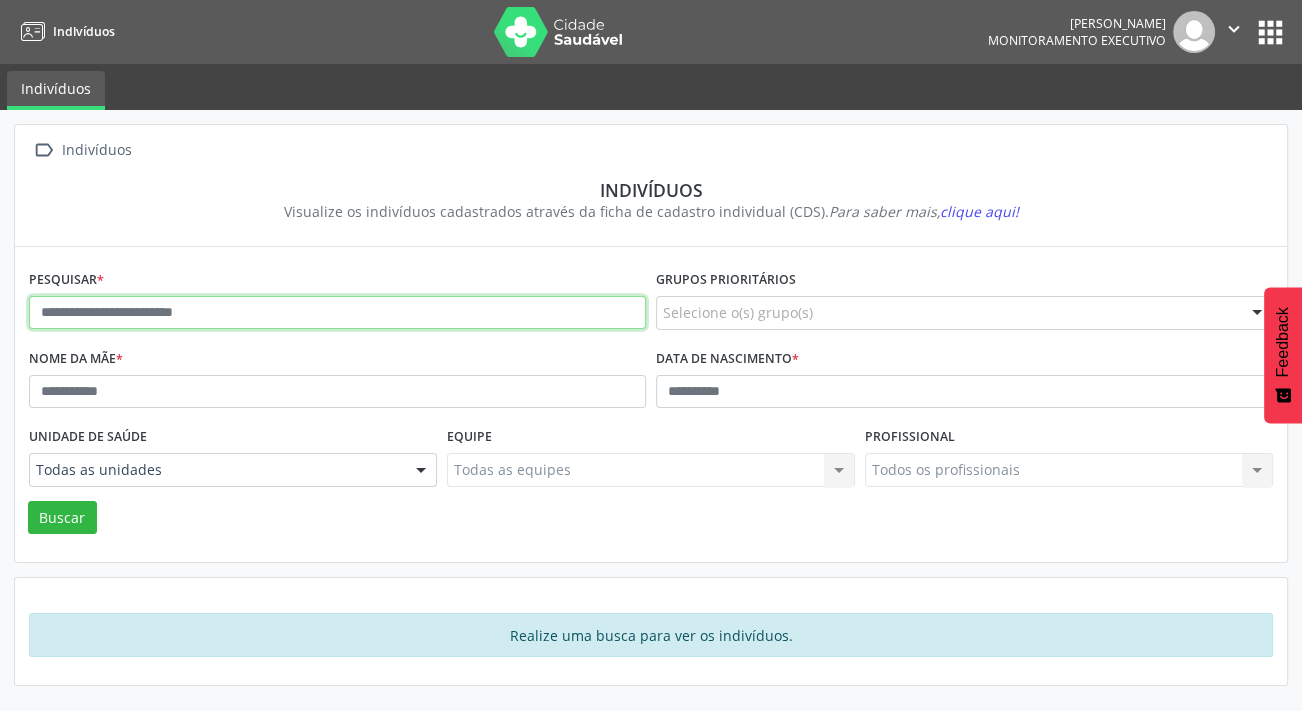 click at bounding box center [337, 313] 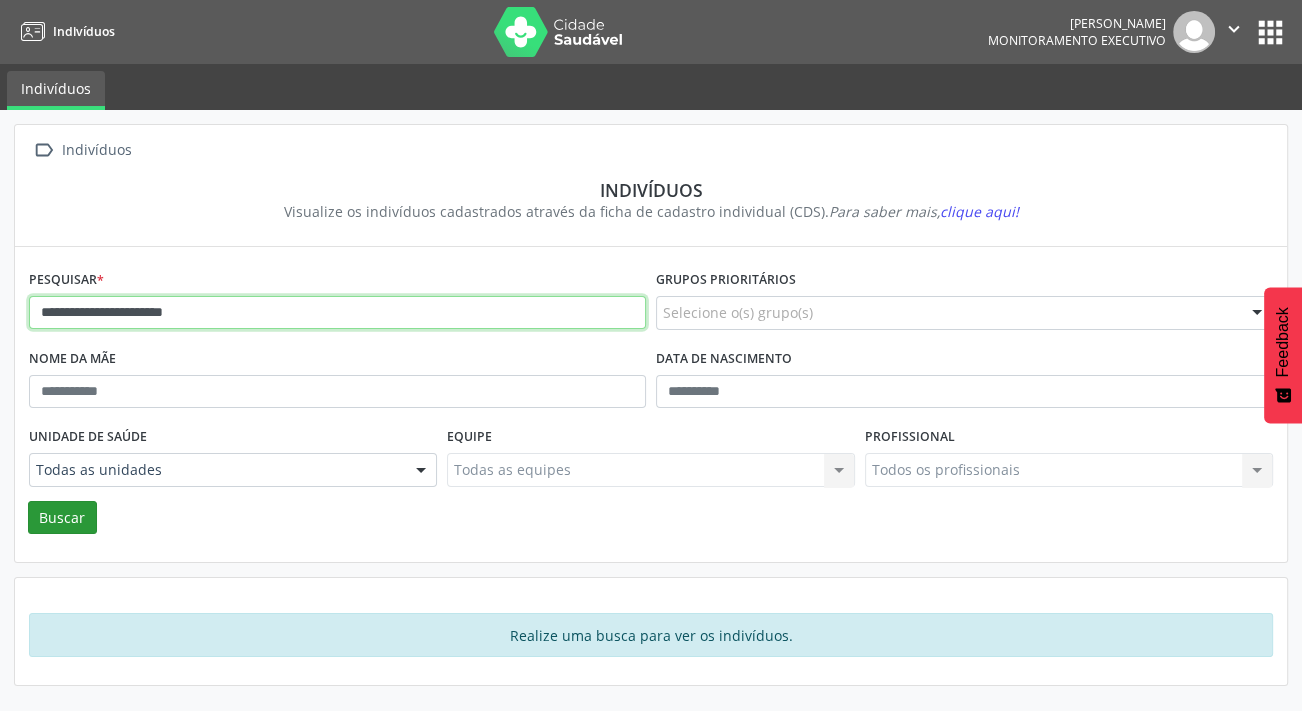 type on "**********" 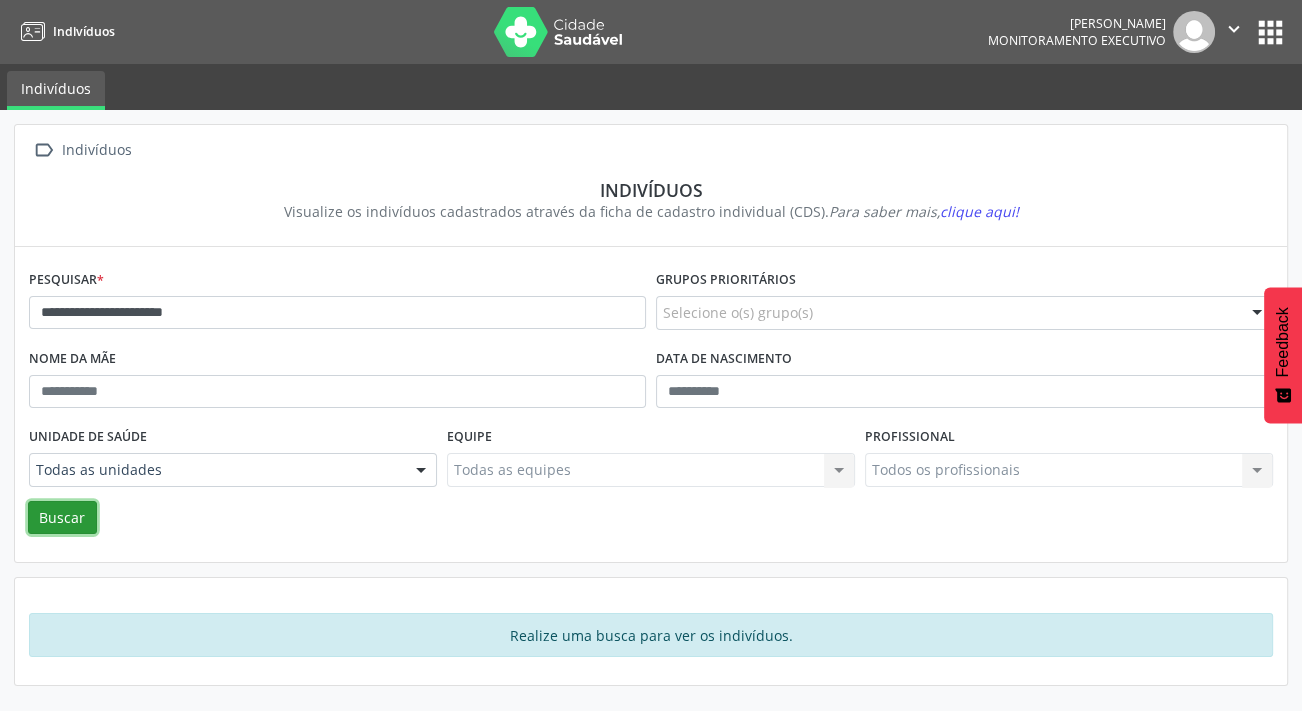 click on "Buscar" at bounding box center (62, 518) 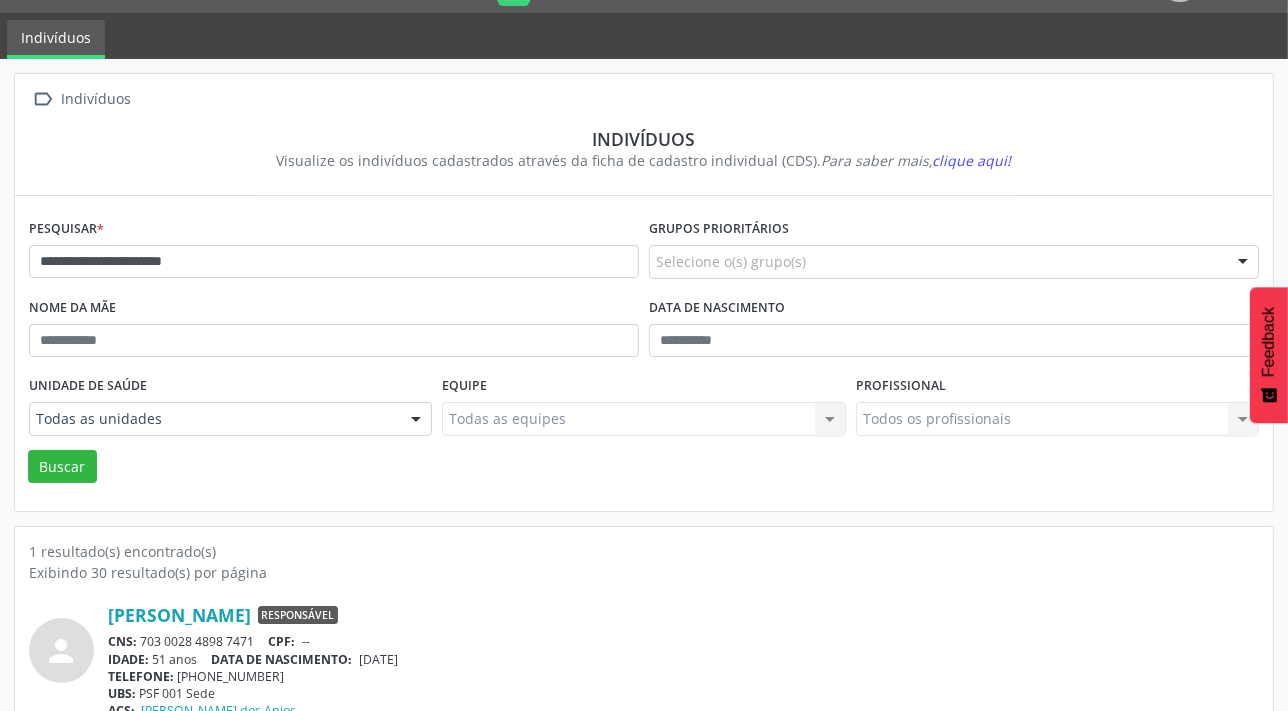 scroll, scrollTop: 103, scrollLeft: 0, axis: vertical 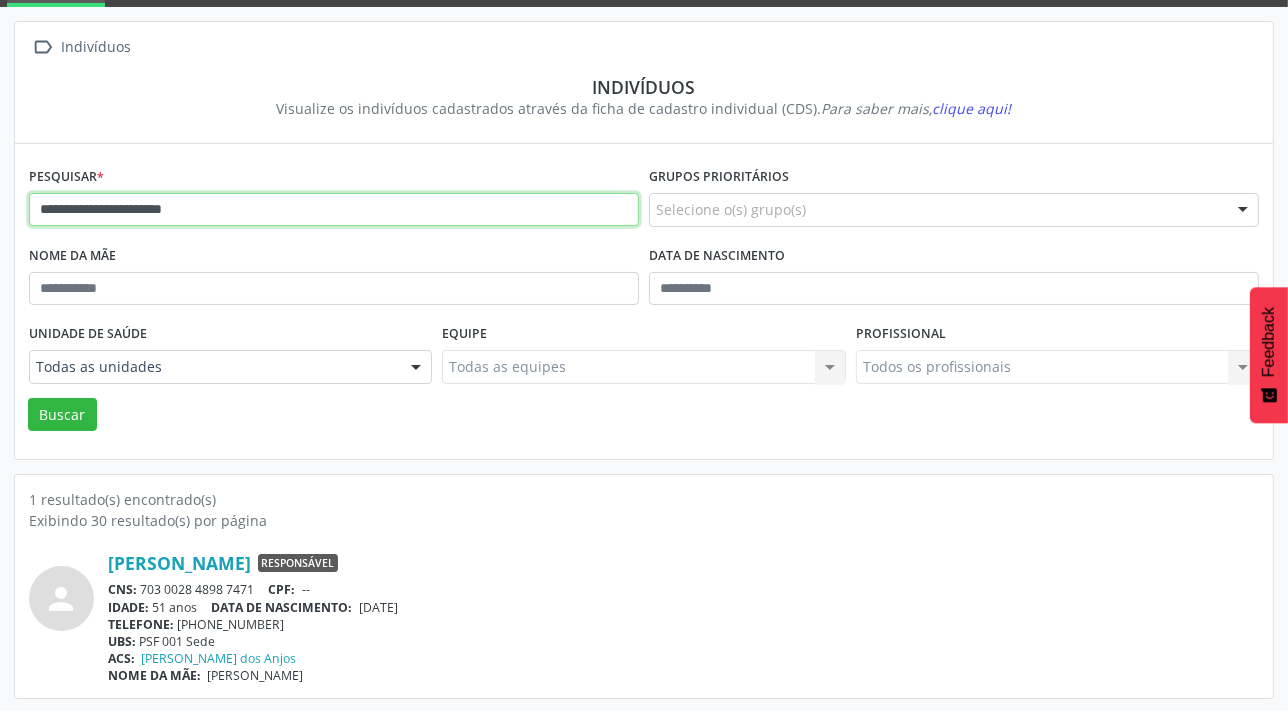 drag, startPoint x: 263, startPoint y: 203, endPoint x: -4, endPoint y: 141, distance: 274.104 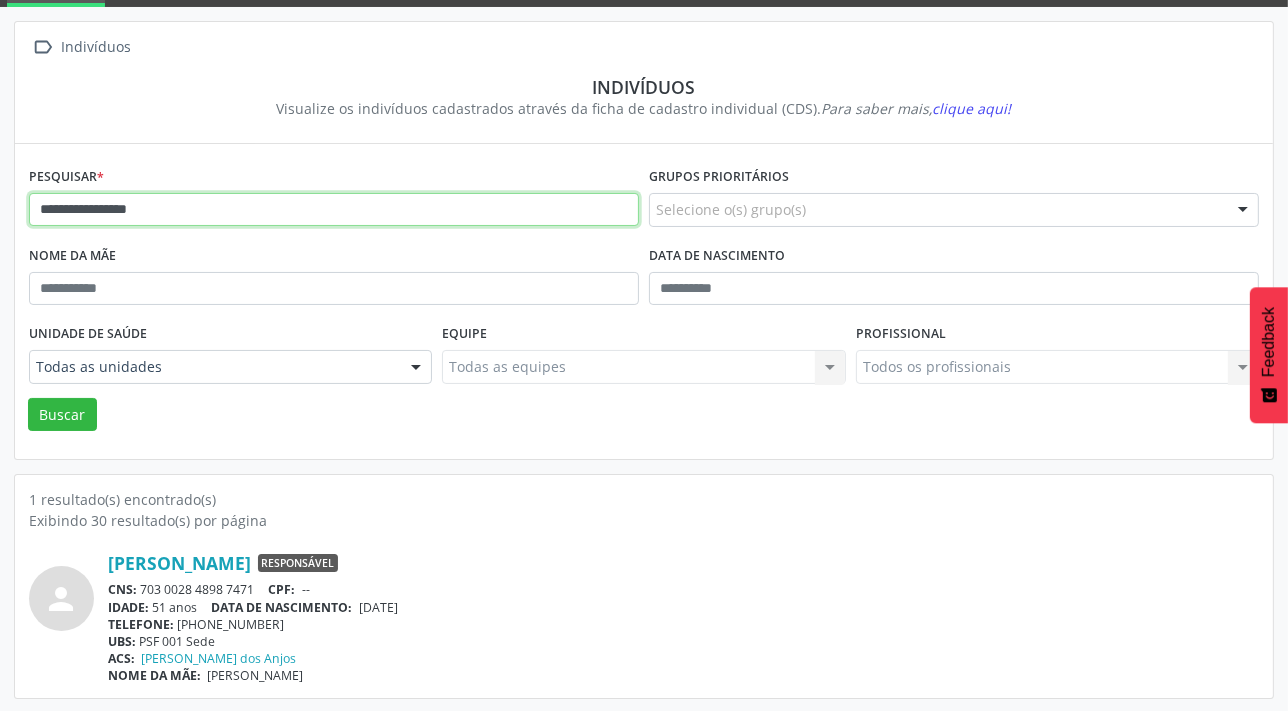 type on "**********" 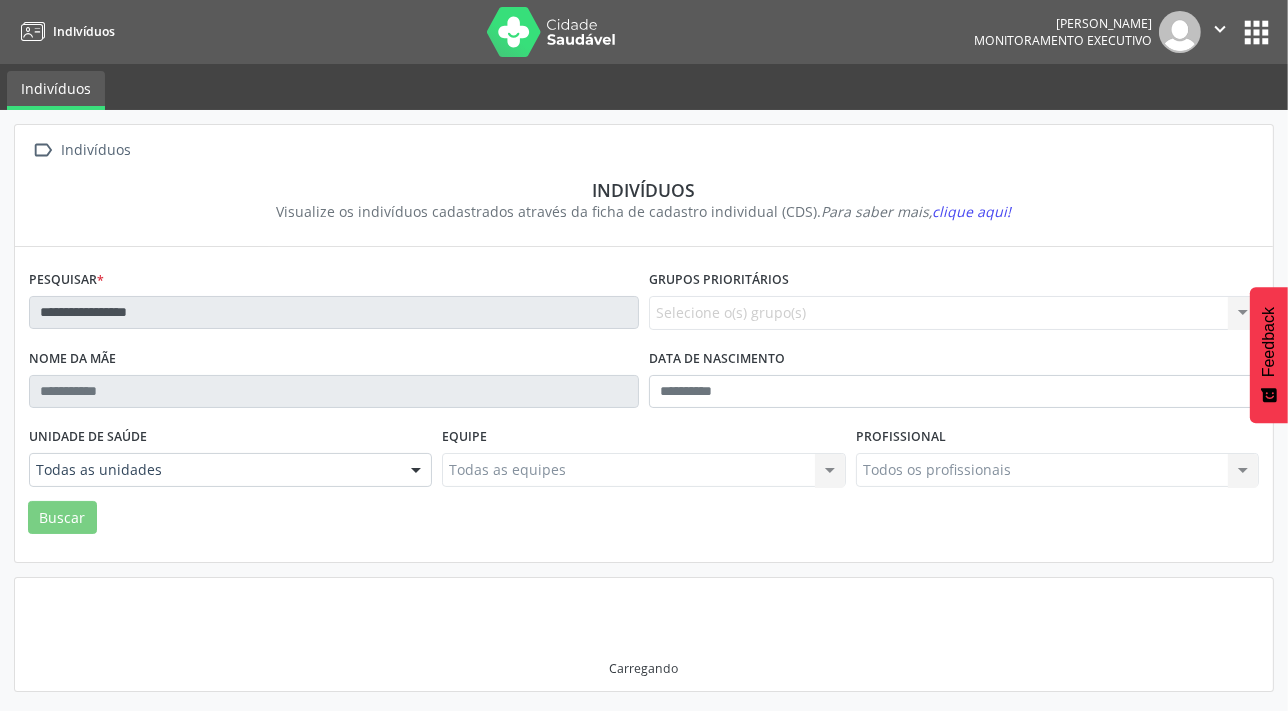 scroll, scrollTop: 0, scrollLeft: 0, axis: both 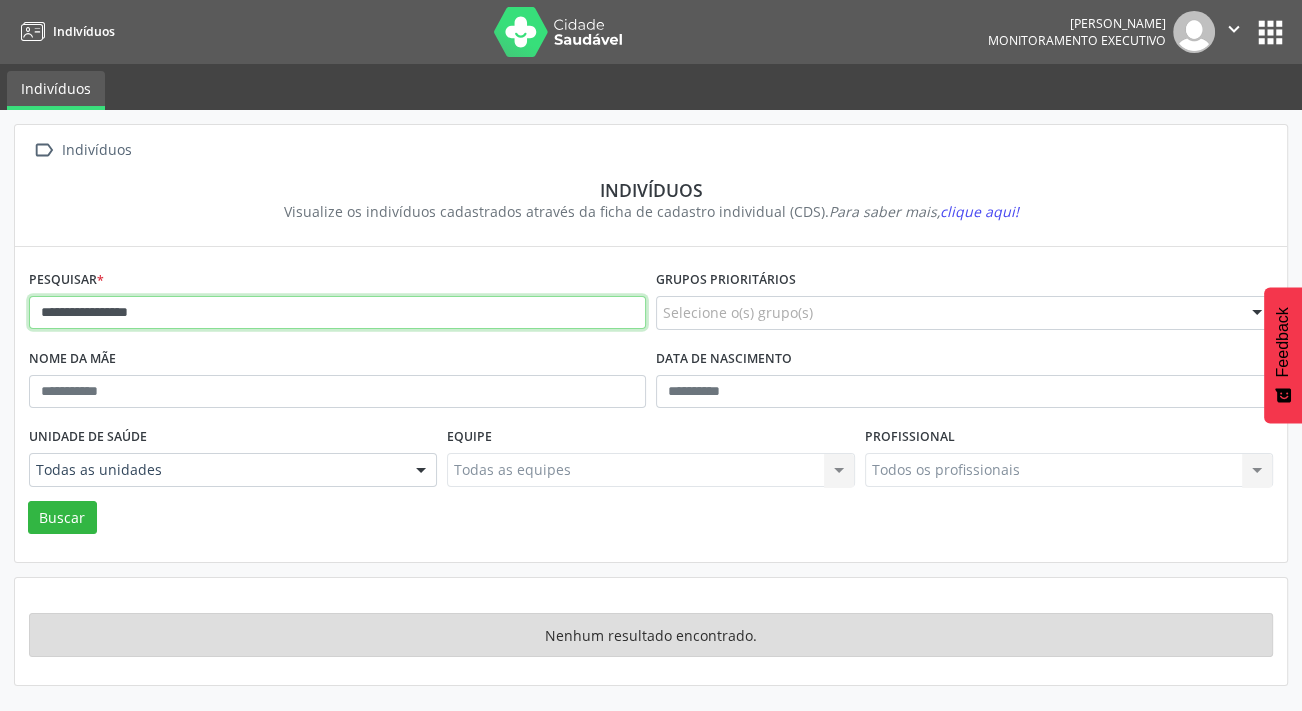 drag, startPoint x: 54, startPoint y: 302, endPoint x: -4, endPoint y: 260, distance: 71.610054 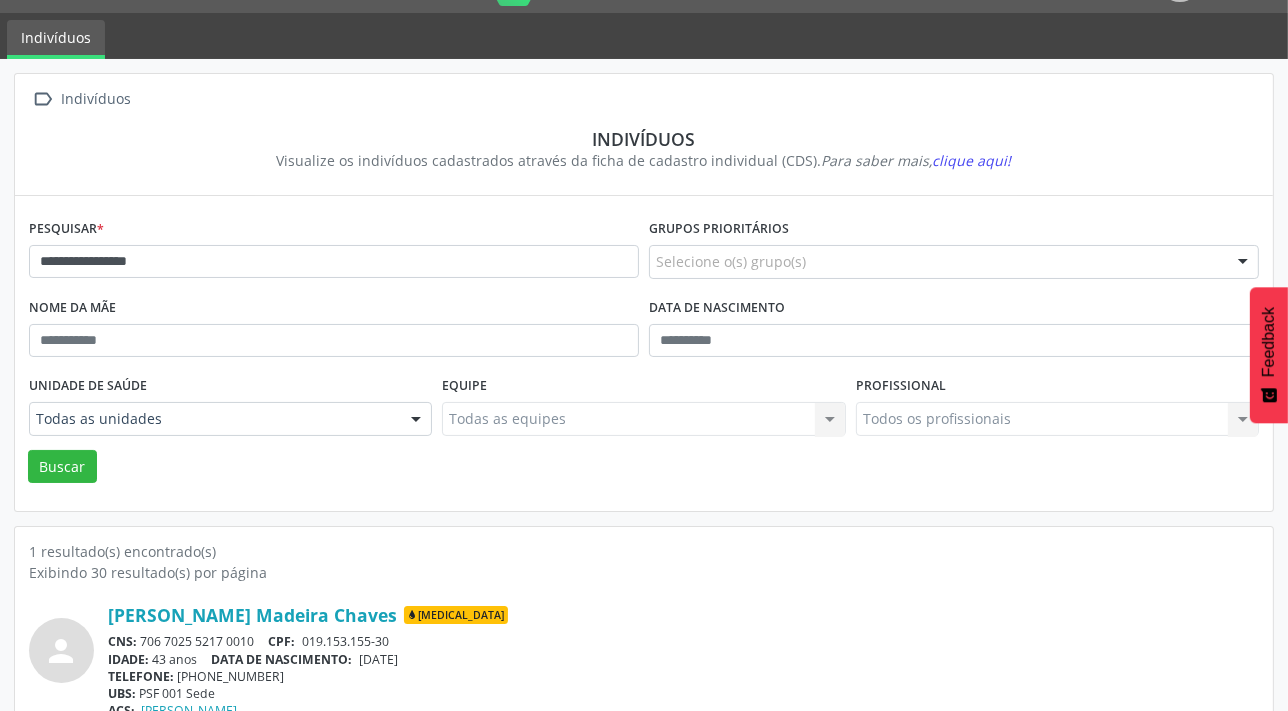 scroll, scrollTop: 103, scrollLeft: 0, axis: vertical 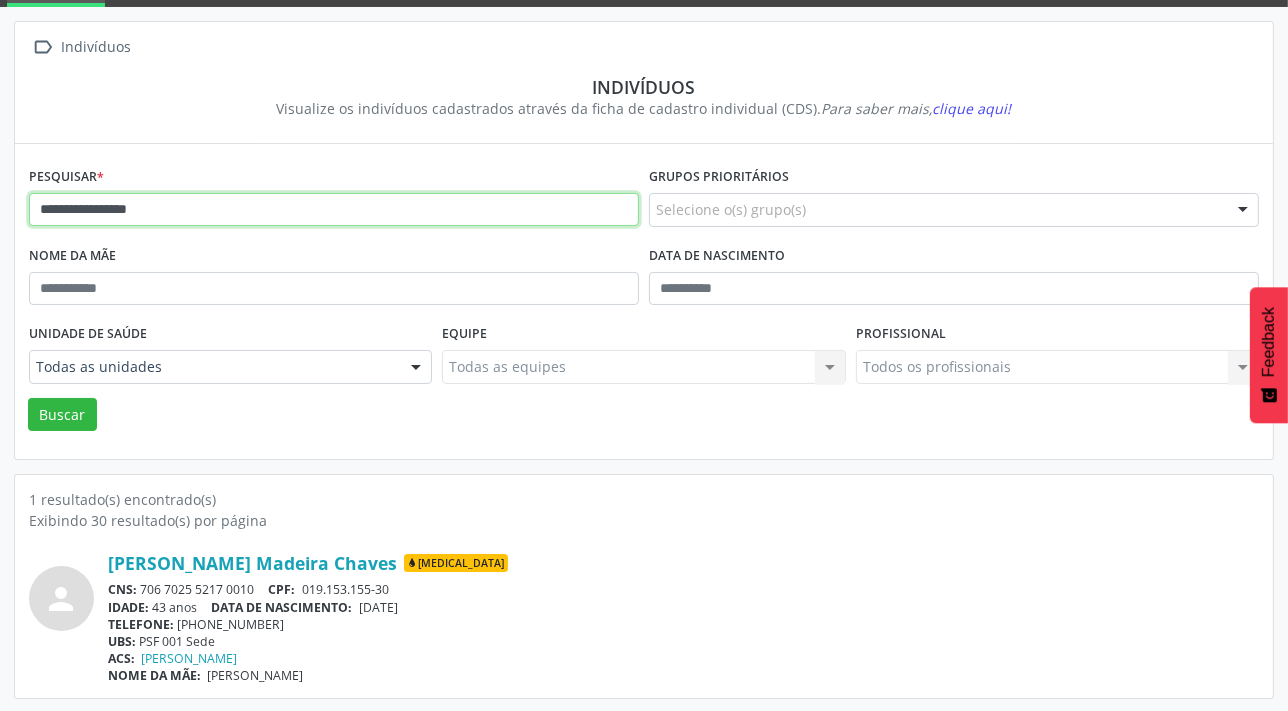 drag, startPoint x: 246, startPoint y: 203, endPoint x: -4, endPoint y: 201, distance: 250.008 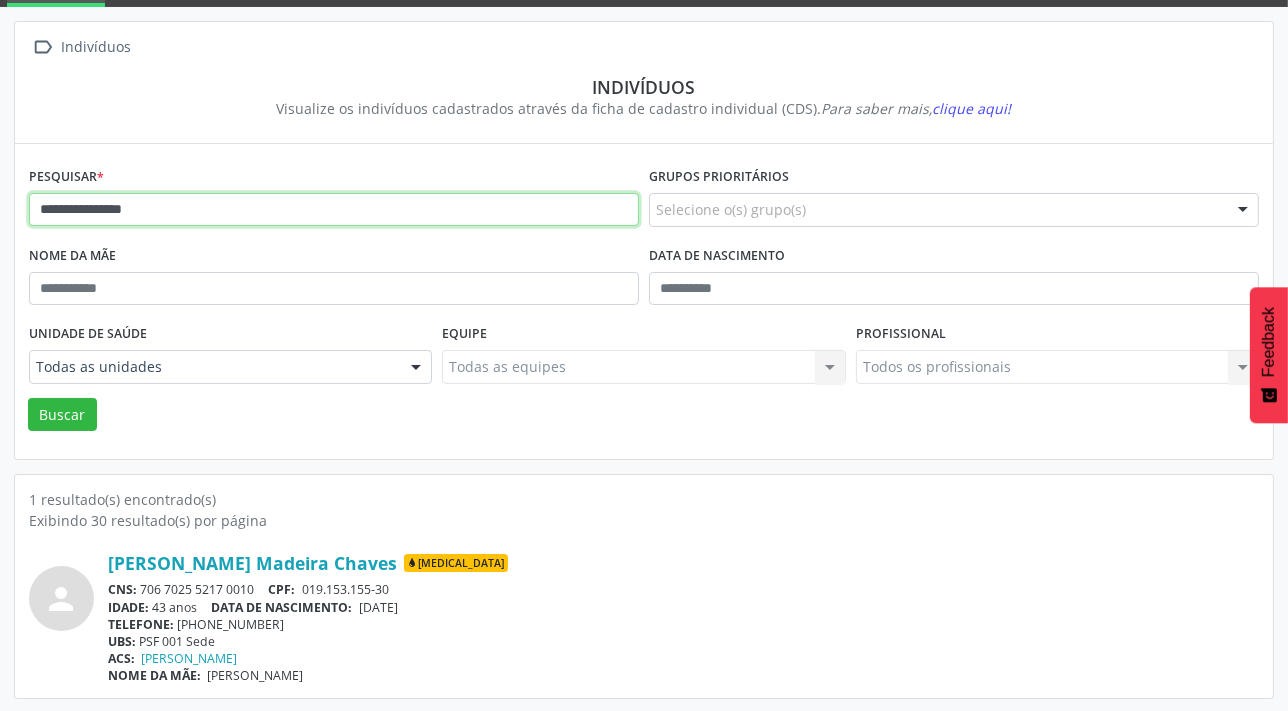 type on "**********" 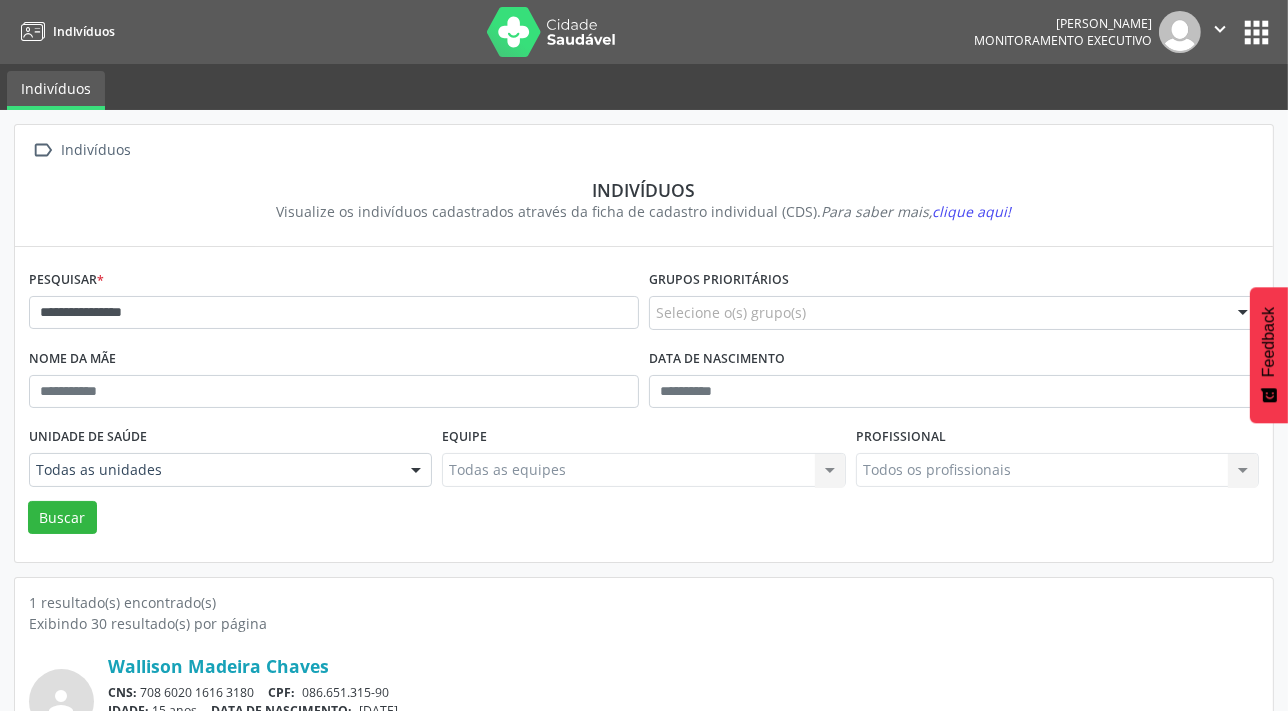 scroll, scrollTop: 103, scrollLeft: 0, axis: vertical 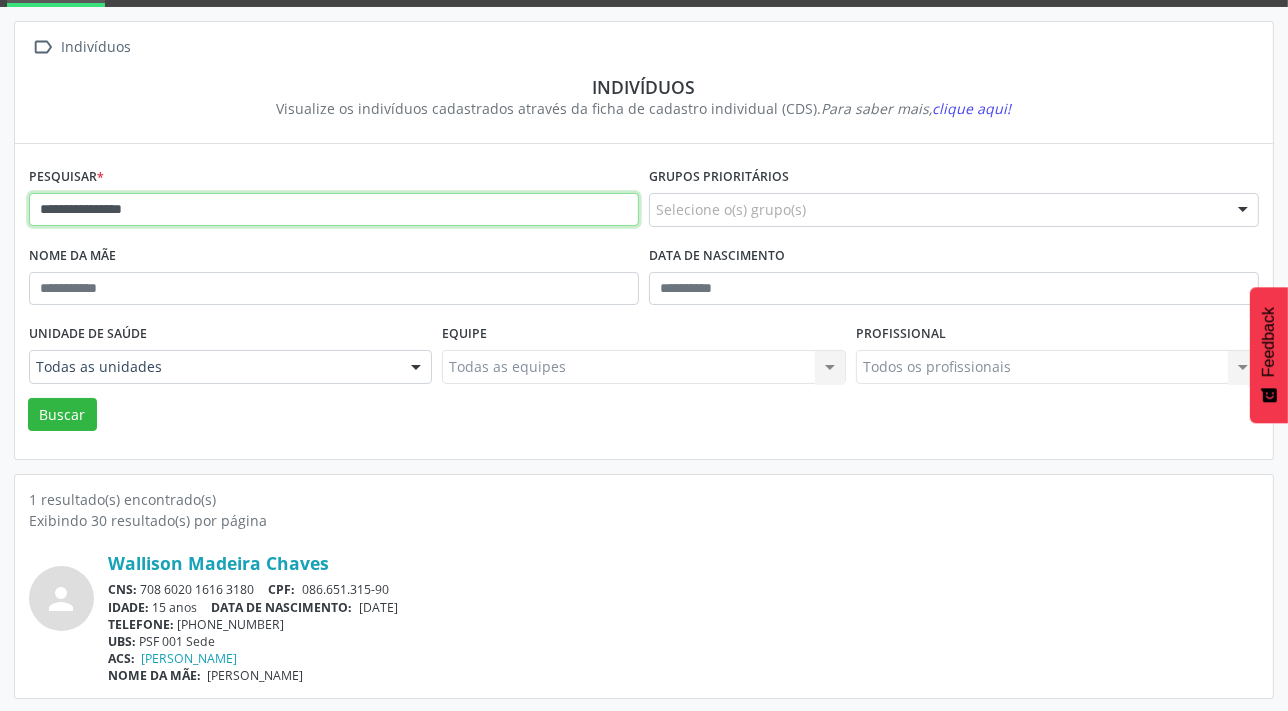 drag, startPoint x: 240, startPoint y: 200, endPoint x: -4, endPoint y: 197, distance: 244.01845 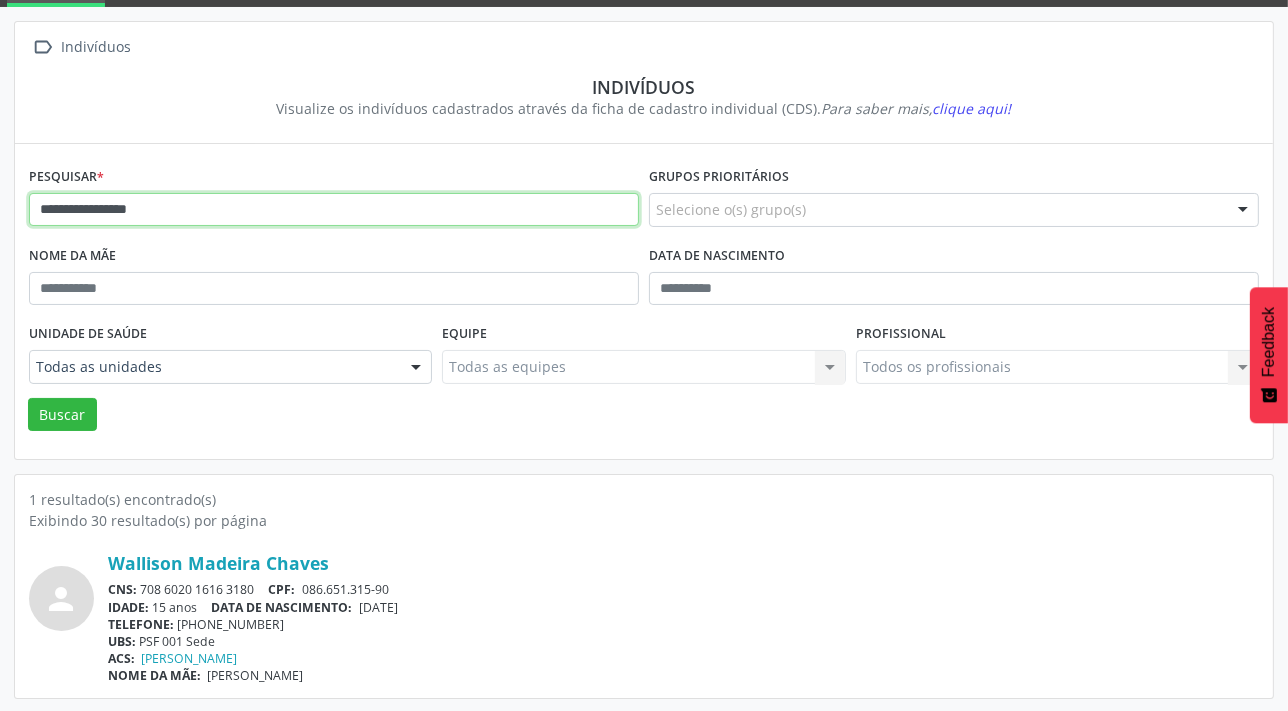 type on "**********" 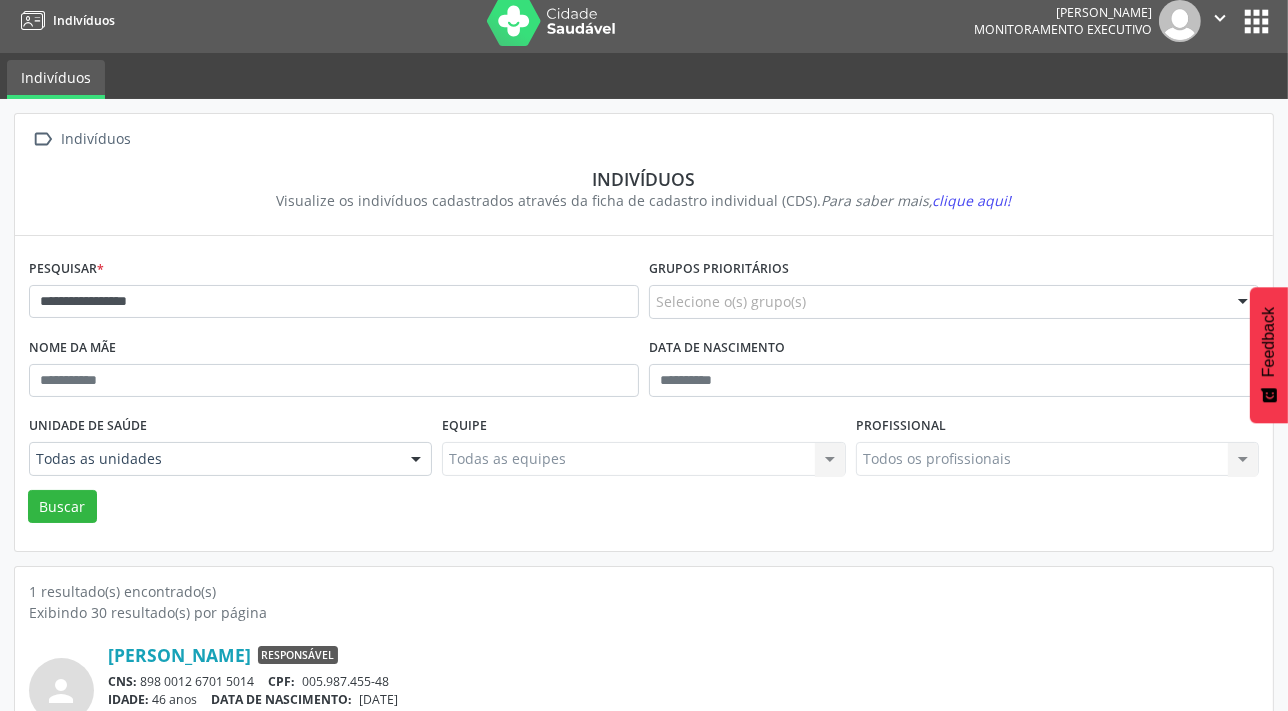 scroll, scrollTop: 103, scrollLeft: 0, axis: vertical 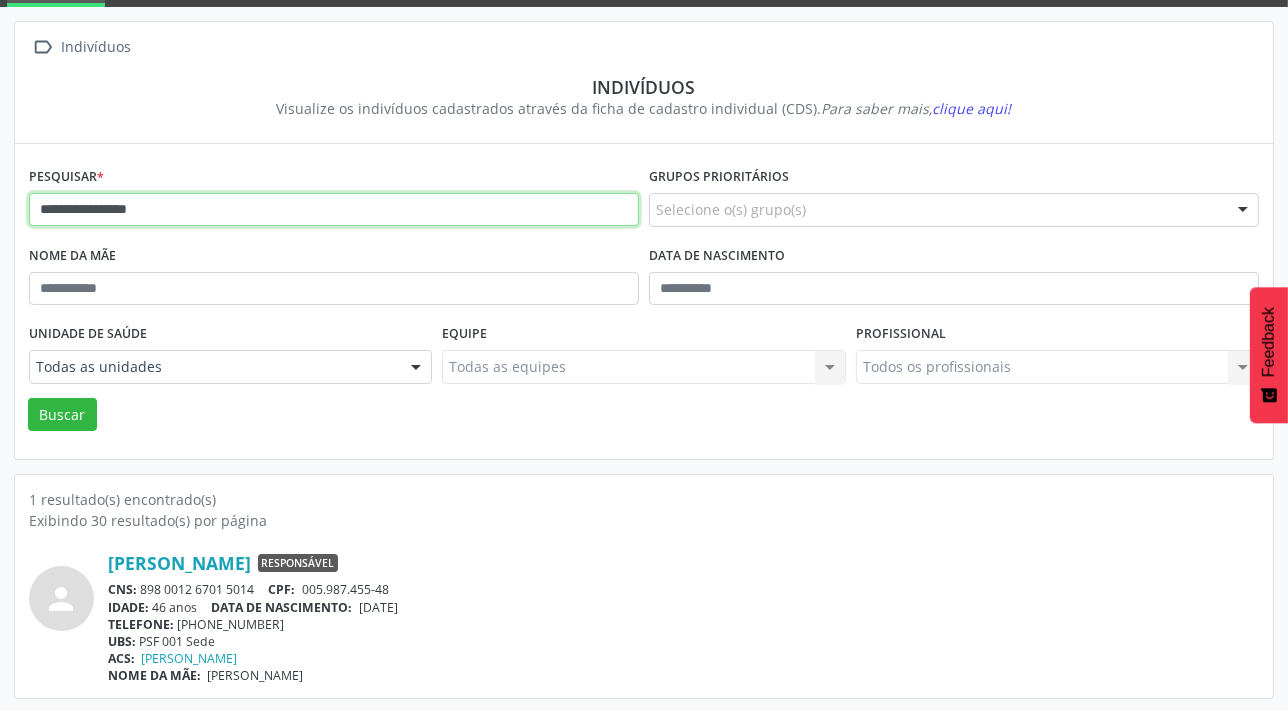 drag, startPoint x: 232, startPoint y: 210, endPoint x: -4, endPoint y: 137, distance: 247.03238 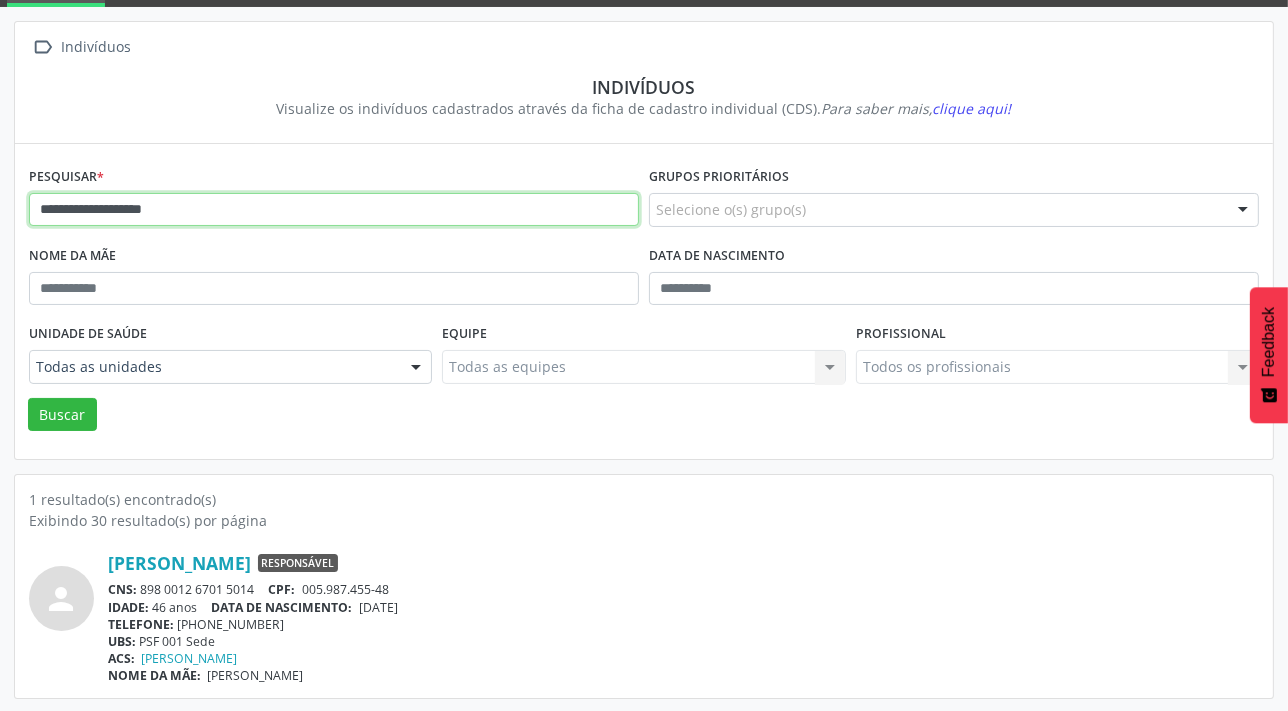 click on "Buscar" at bounding box center (62, 415) 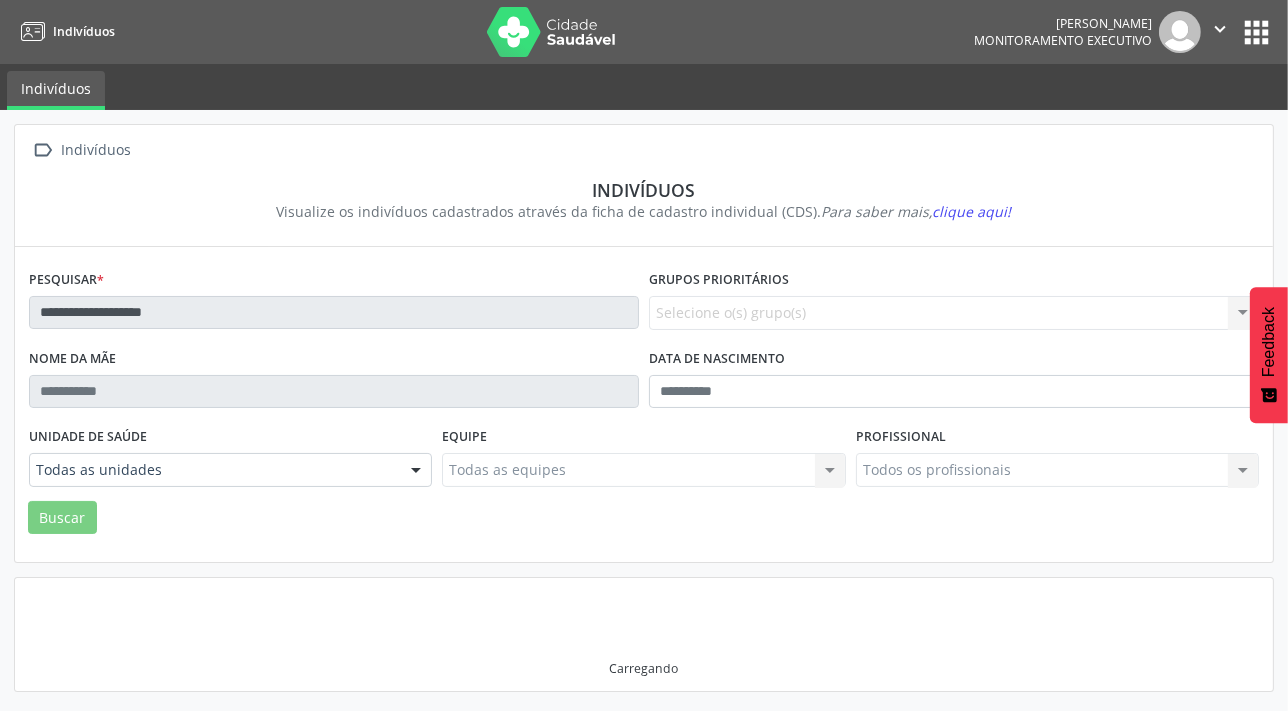 scroll, scrollTop: 0, scrollLeft: 0, axis: both 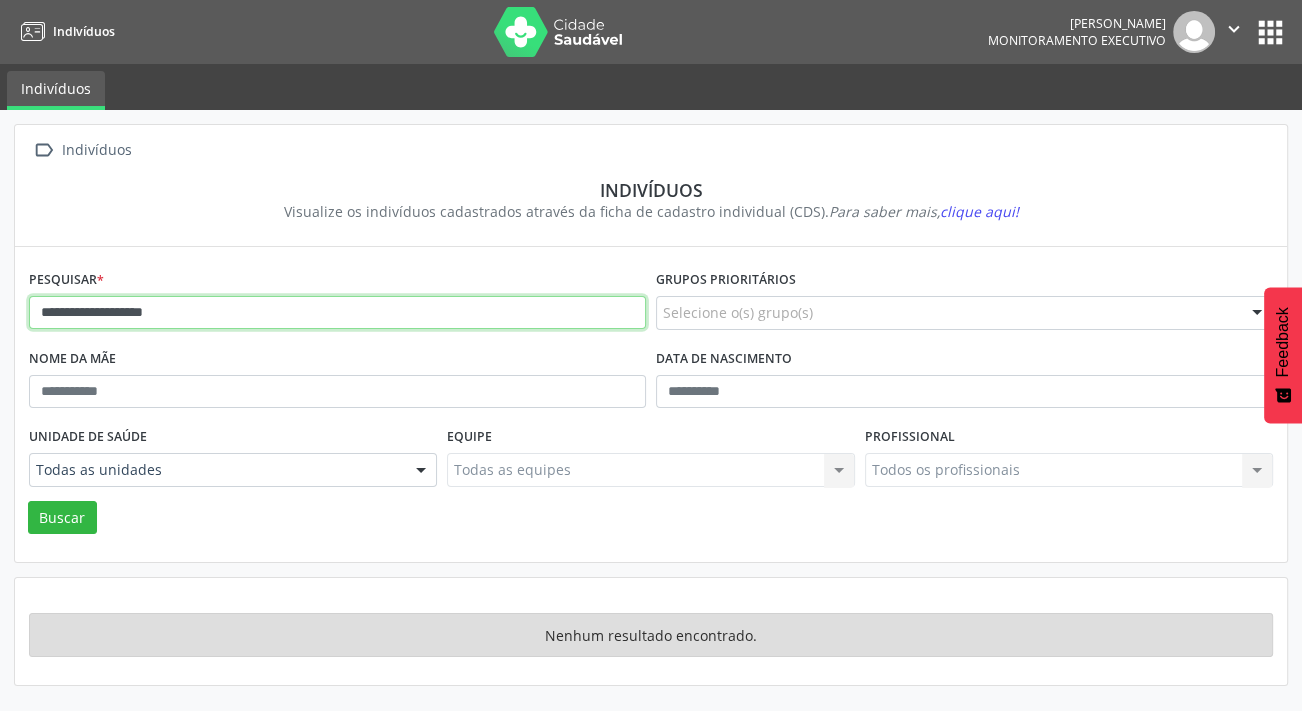 click on "**********" at bounding box center (337, 313) 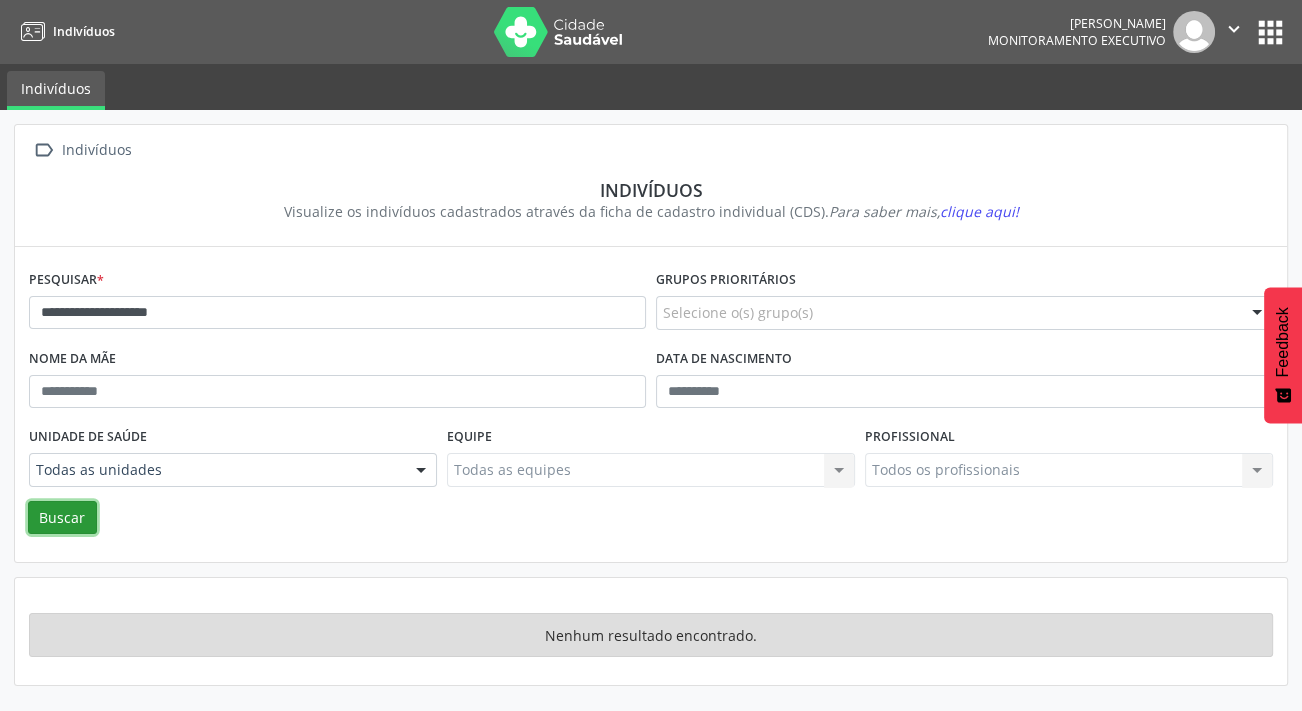 click on "Buscar" at bounding box center (62, 518) 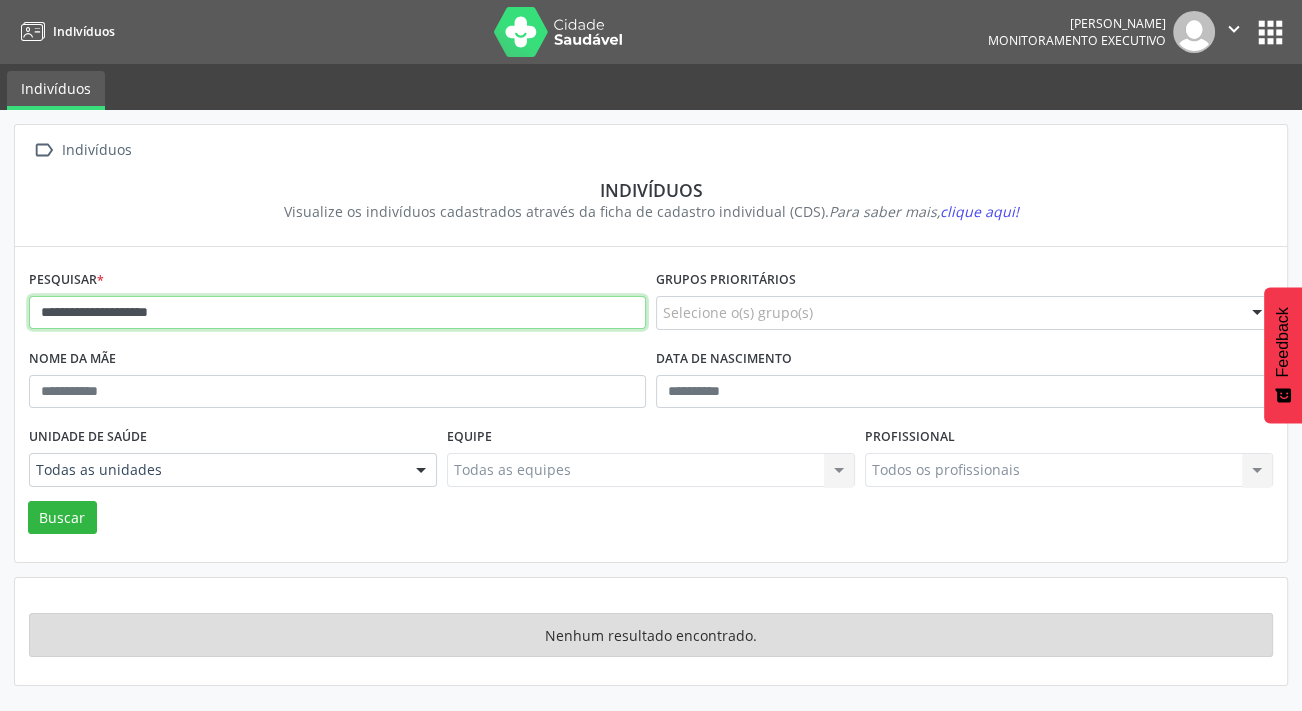 click on "**********" at bounding box center (337, 313) 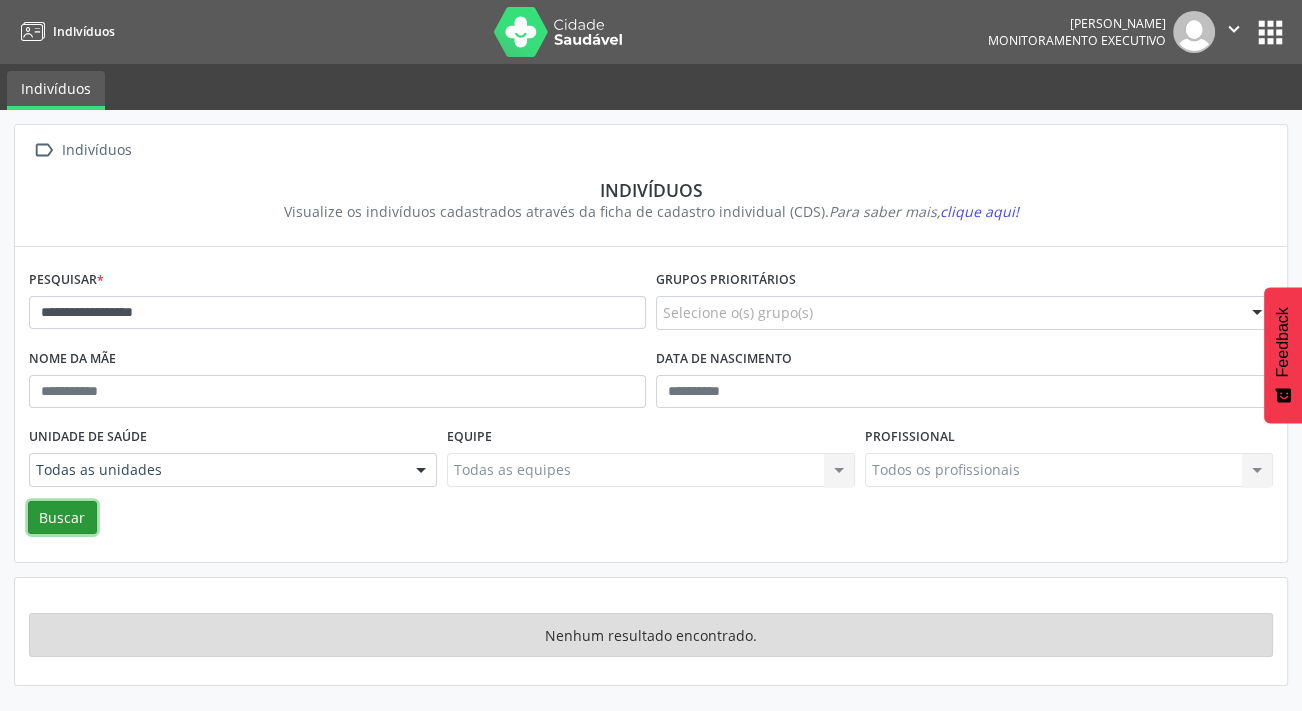 drag, startPoint x: 74, startPoint y: 522, endPoint x: 90, endPoint y: 512, distance: 18.867962 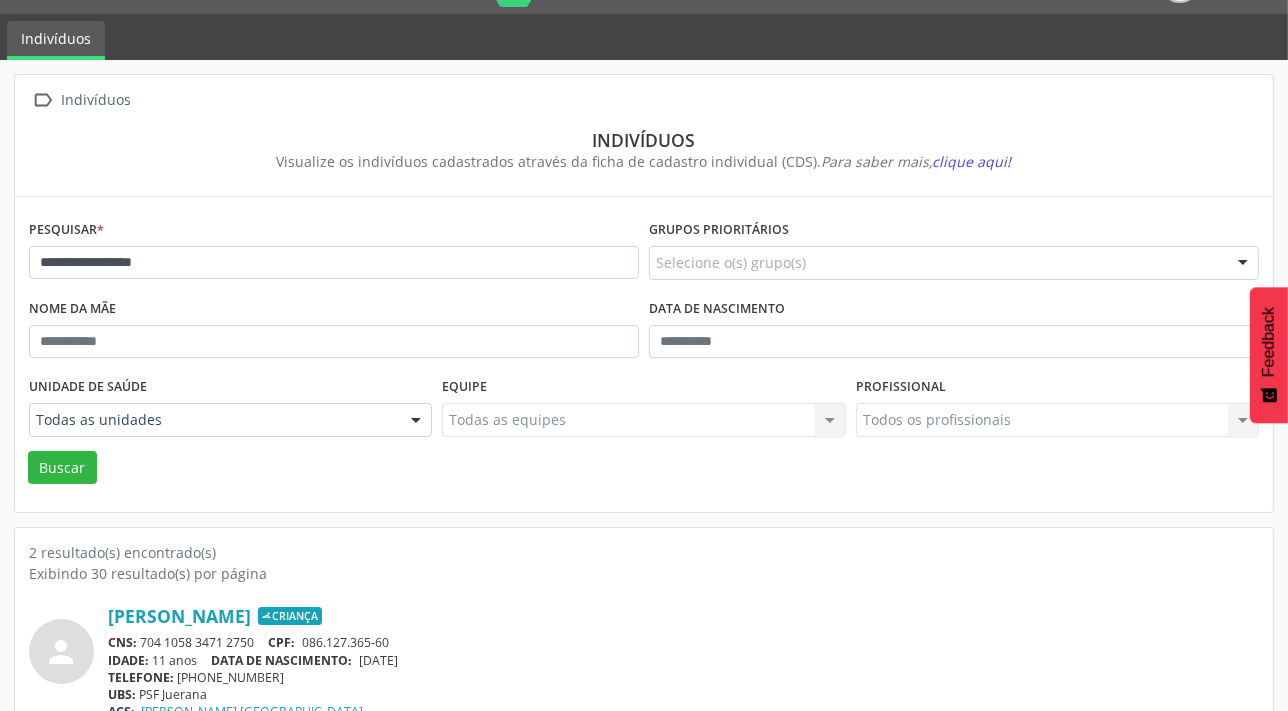 scroll, scrollTop: 0, scrollLeft: 0, axis: both 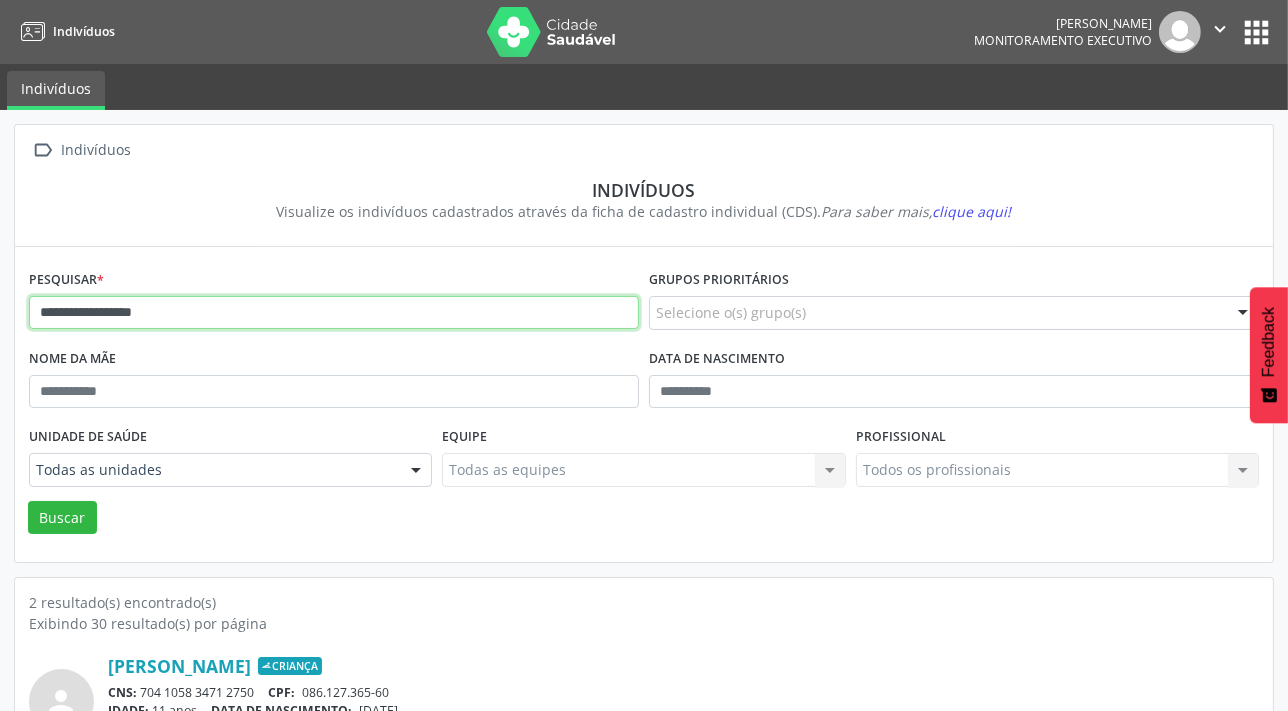 click on "**********" at bounding box center [334, 313] 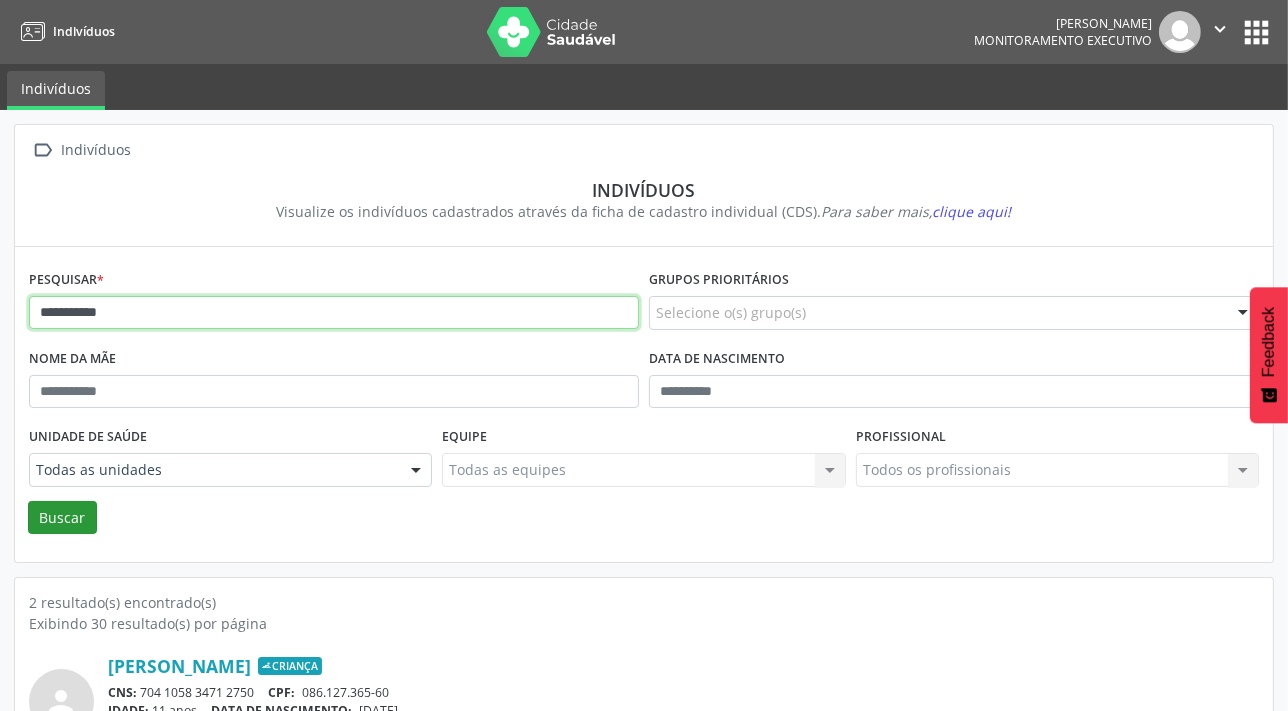type on "**********" 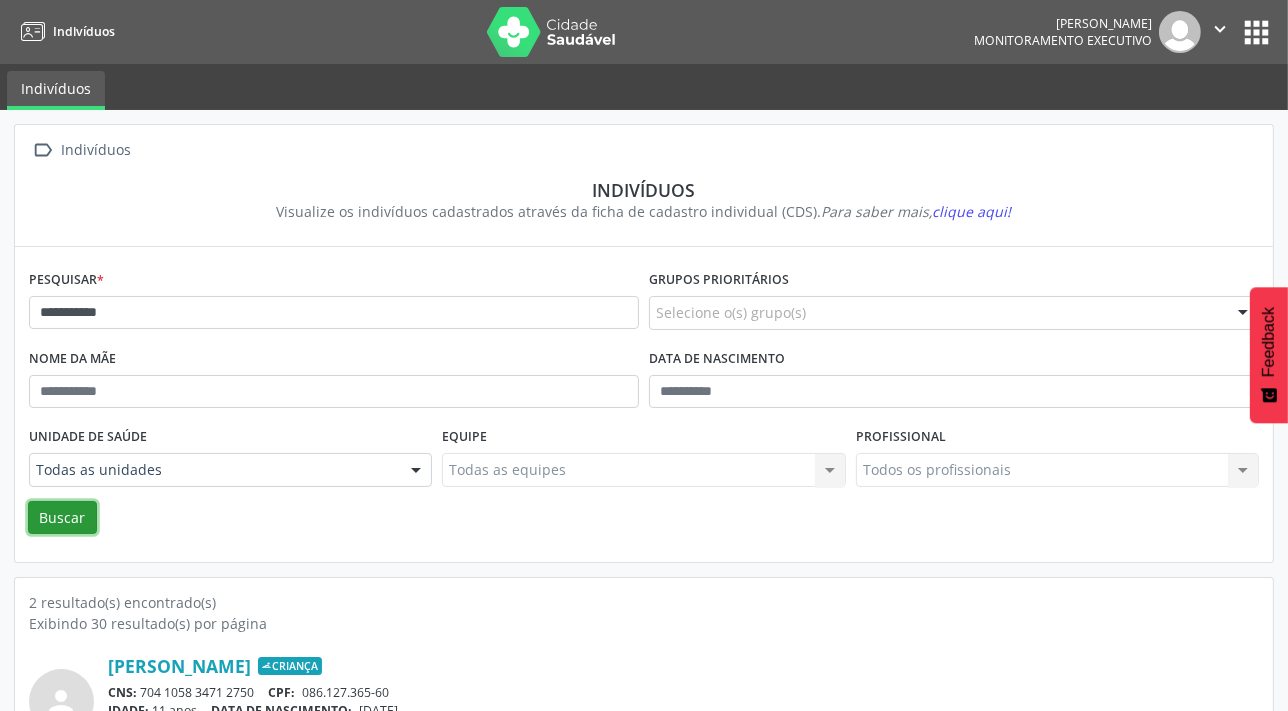 click on "Buscar" at bounding box center (62, 518) 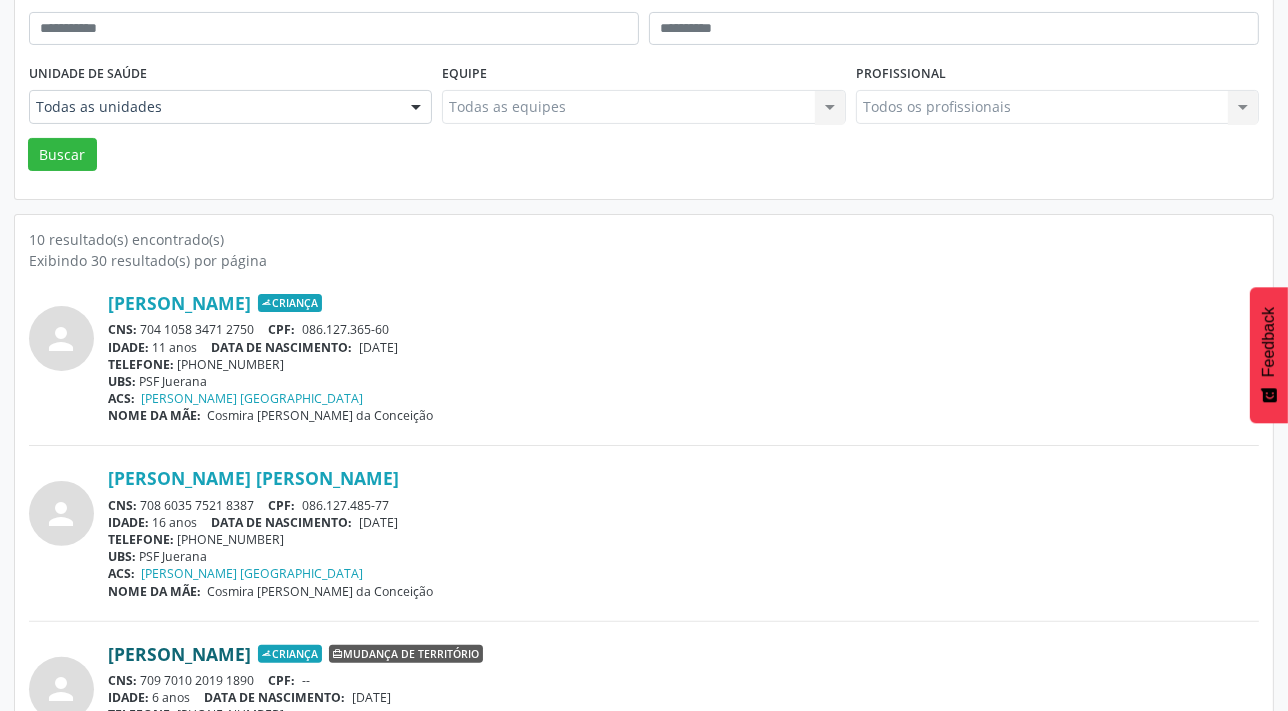 scroll, scrollTop: 0, scrollLeft: 0, axis: both 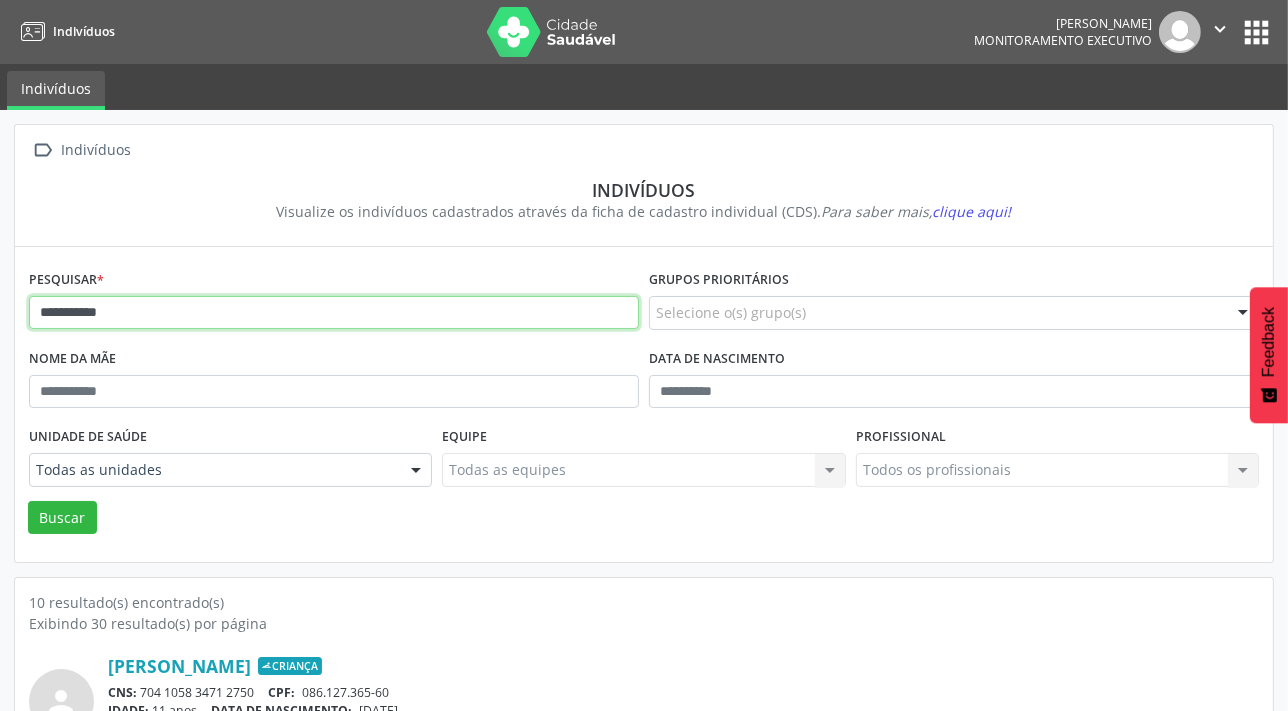 click on "**********" at bounding box center (644, 355) 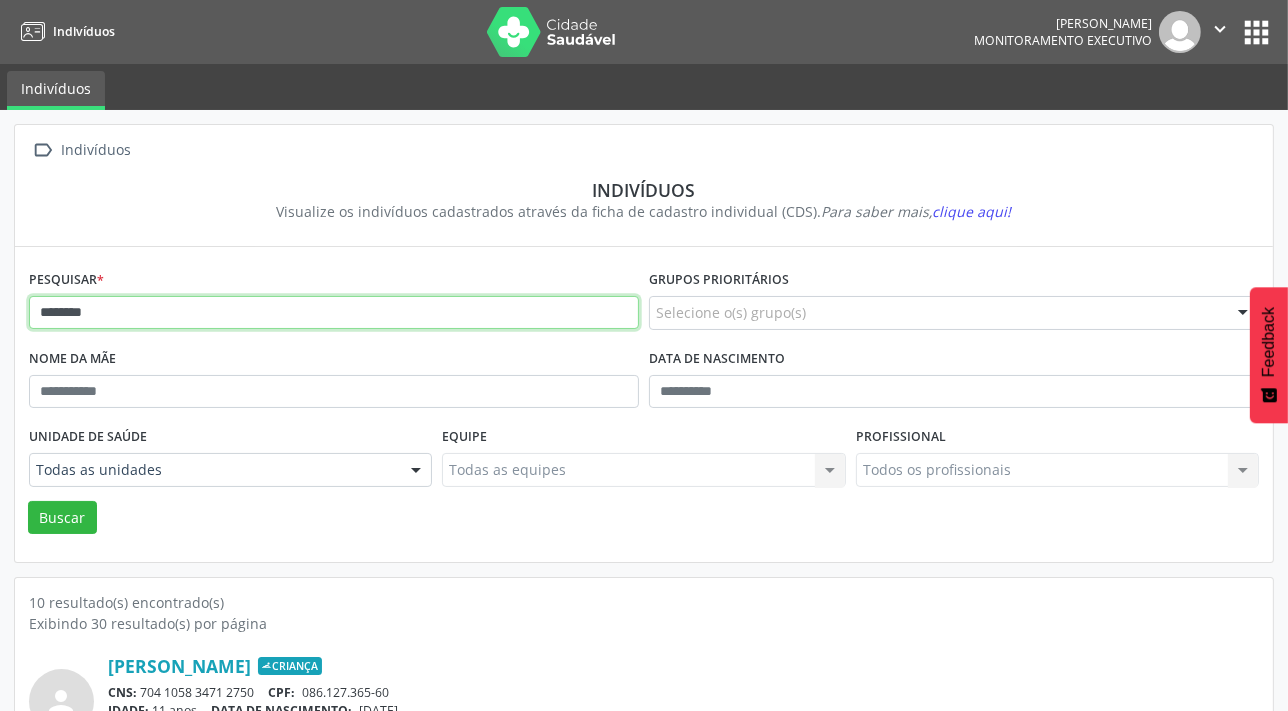 type on "**********" 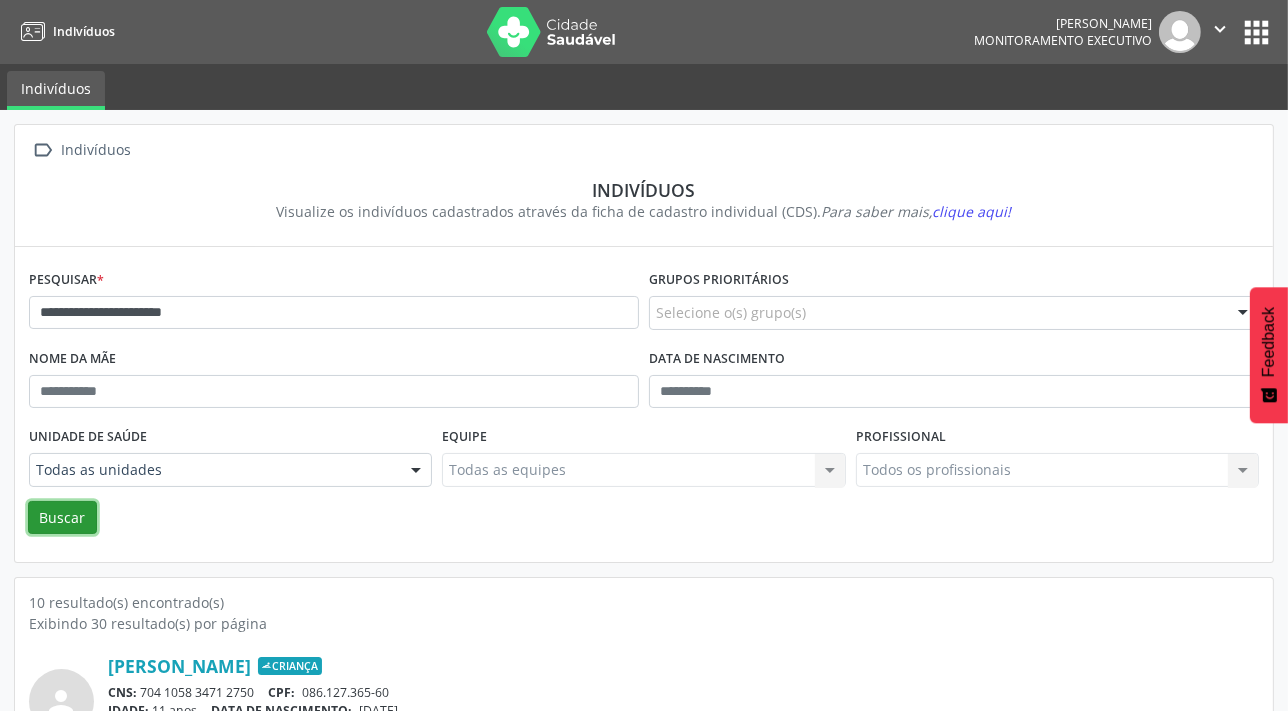 click on "Buscar" at bounding box center (62, 518) 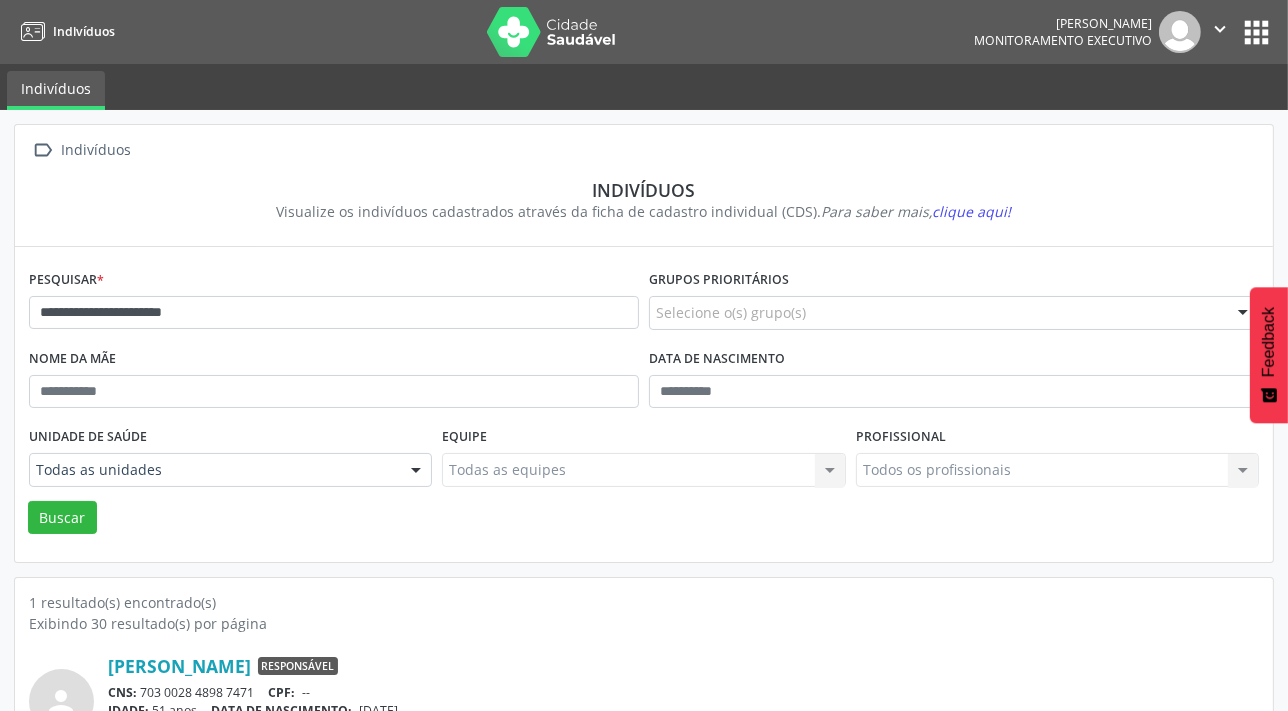 scroll, scrollTop: 103, scrollLeft: 0, axis: vertical 